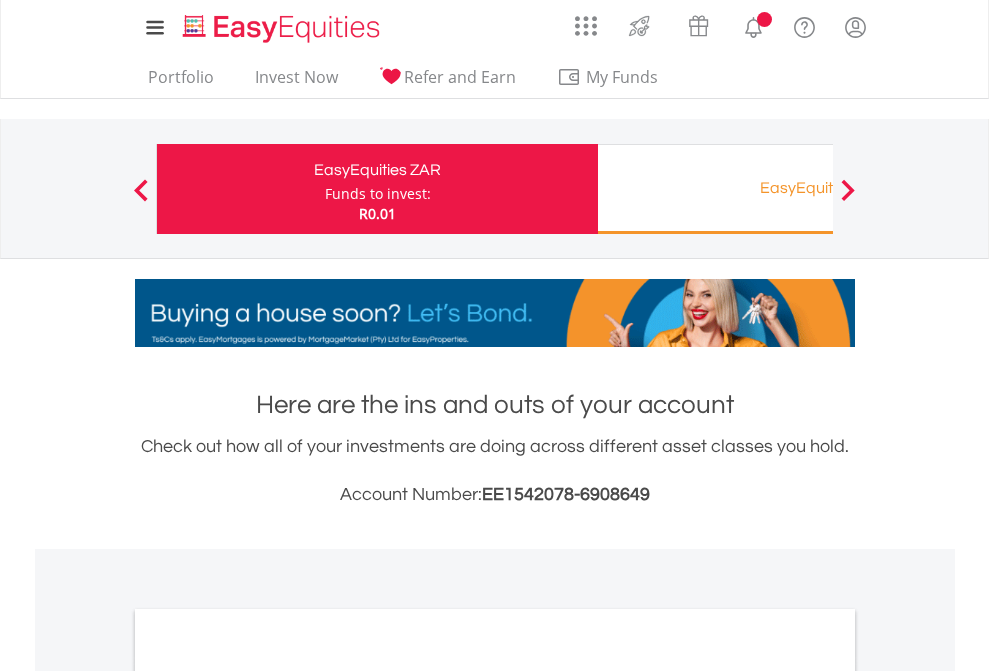 scroll, scrollTop: 0, scrollLeft: 0, axis: both 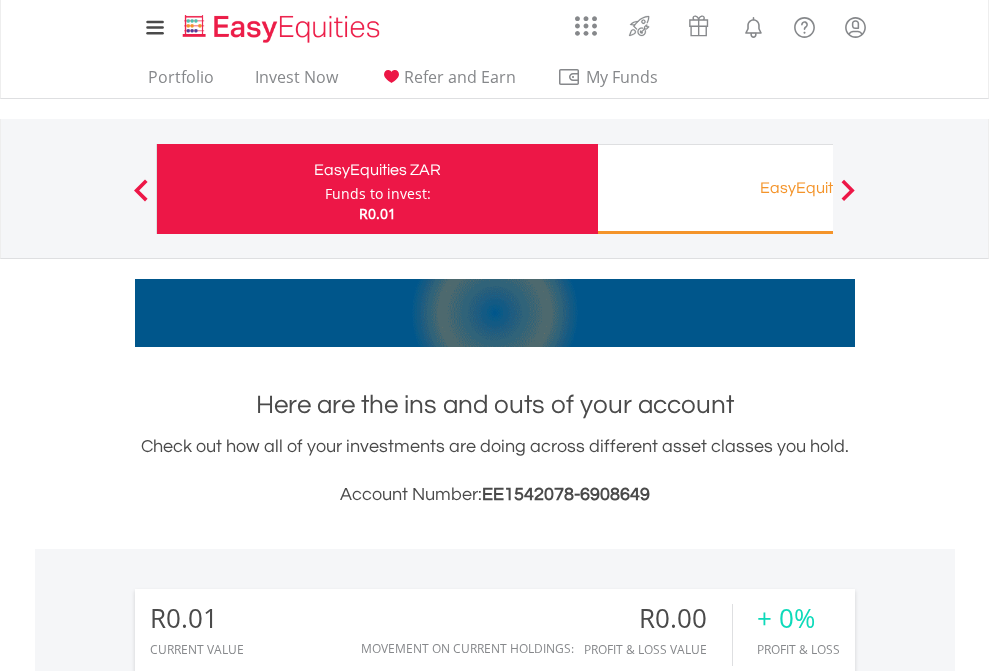click on "Funds to invest:" at bounding box center (378, 194) 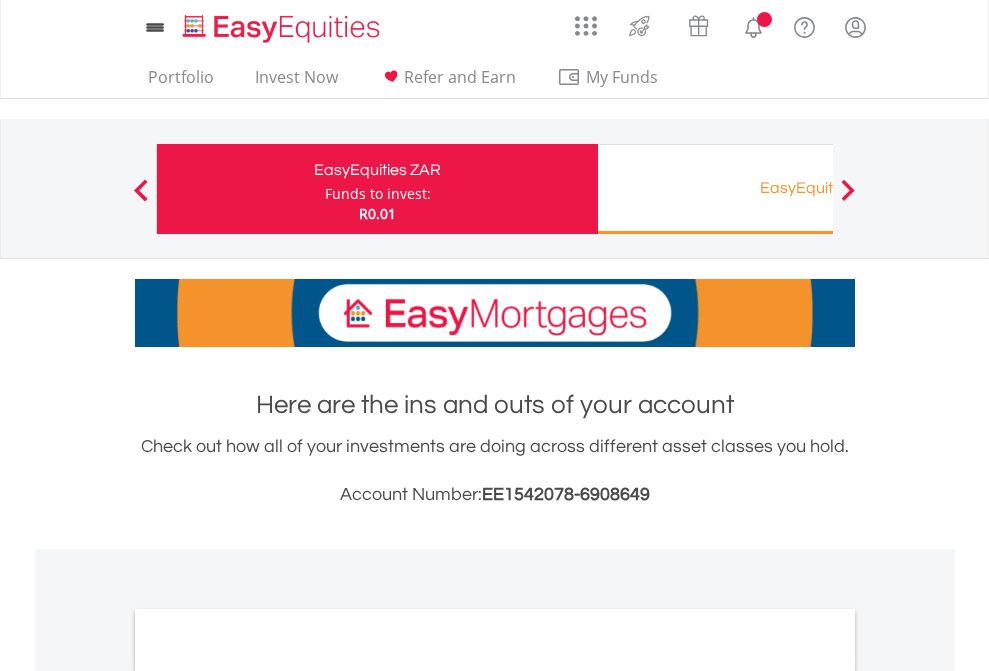 scroll, scrollTop: 0, scrollLeft: 0, axis: both 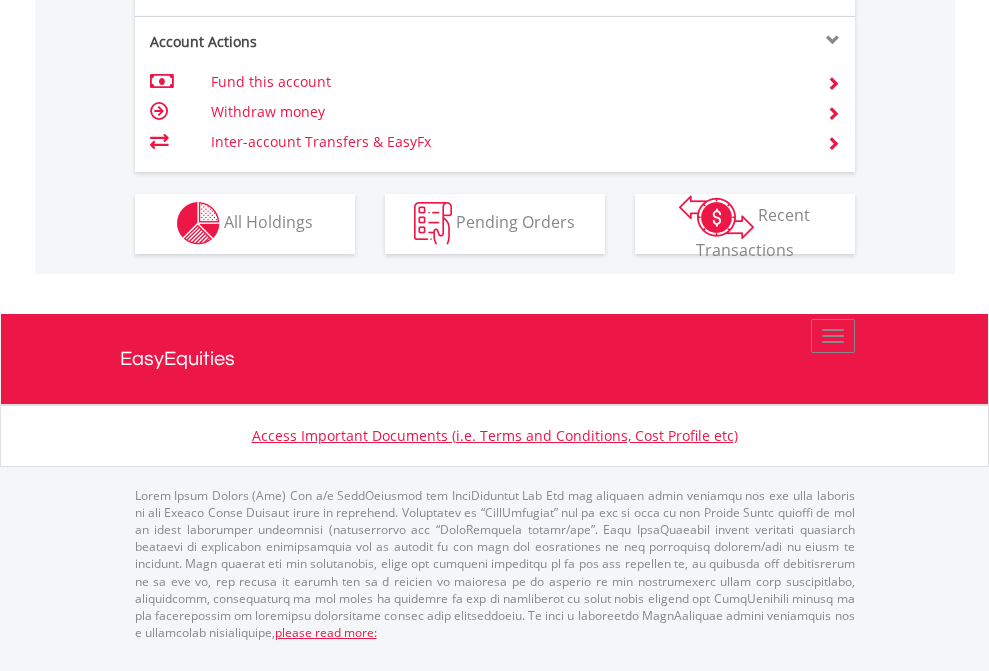 click on "Investment types" at bounding box center [706, -353] 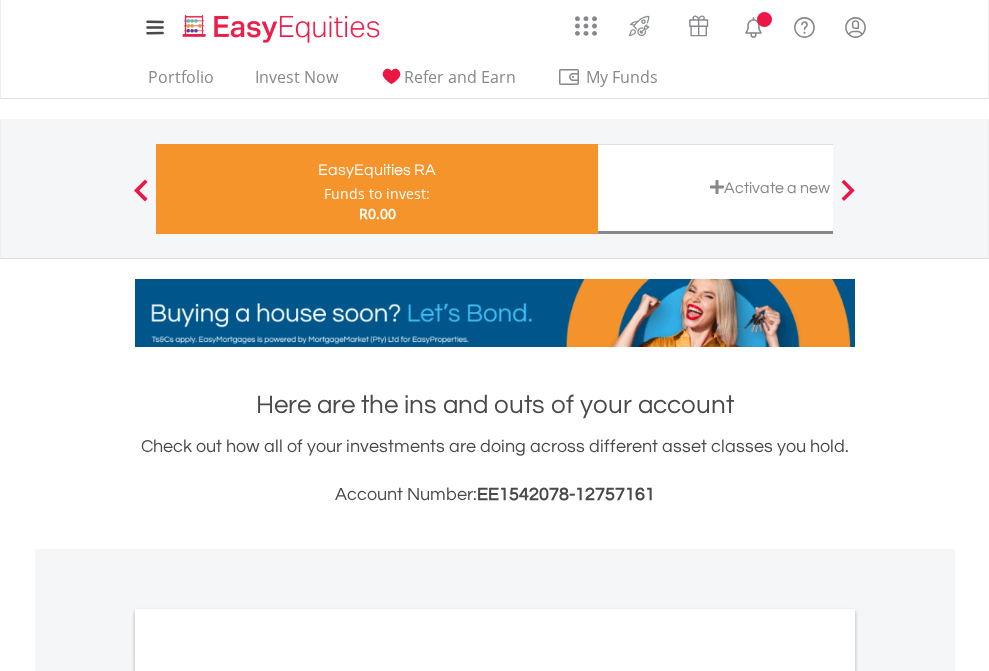 scroll, scrollTop: 0, scrollLeft: 0, axis: both 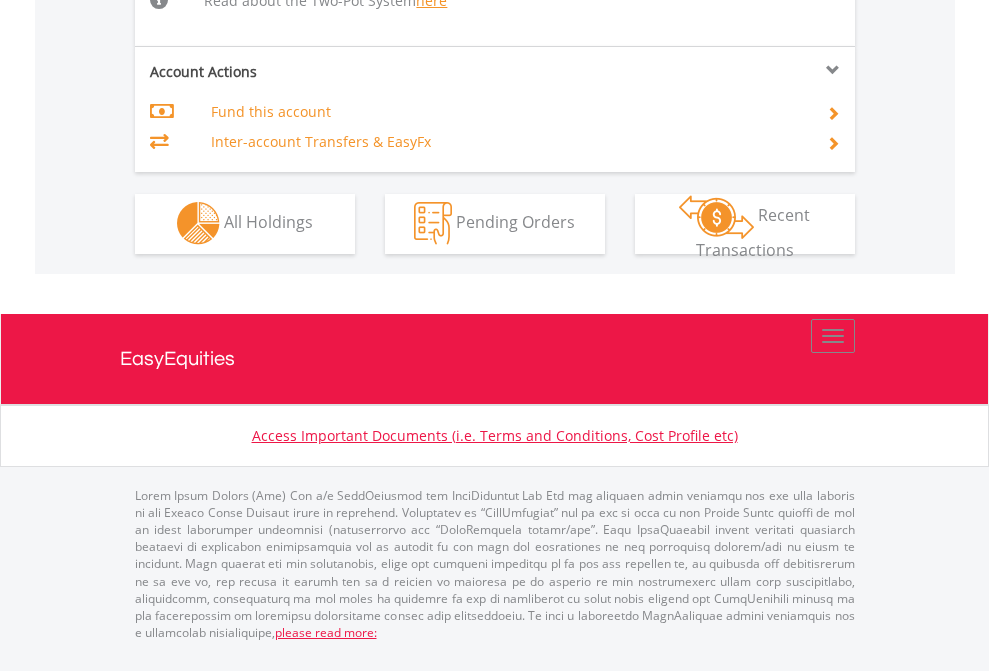 click on "Investment types" at bounding box center (706, -534) 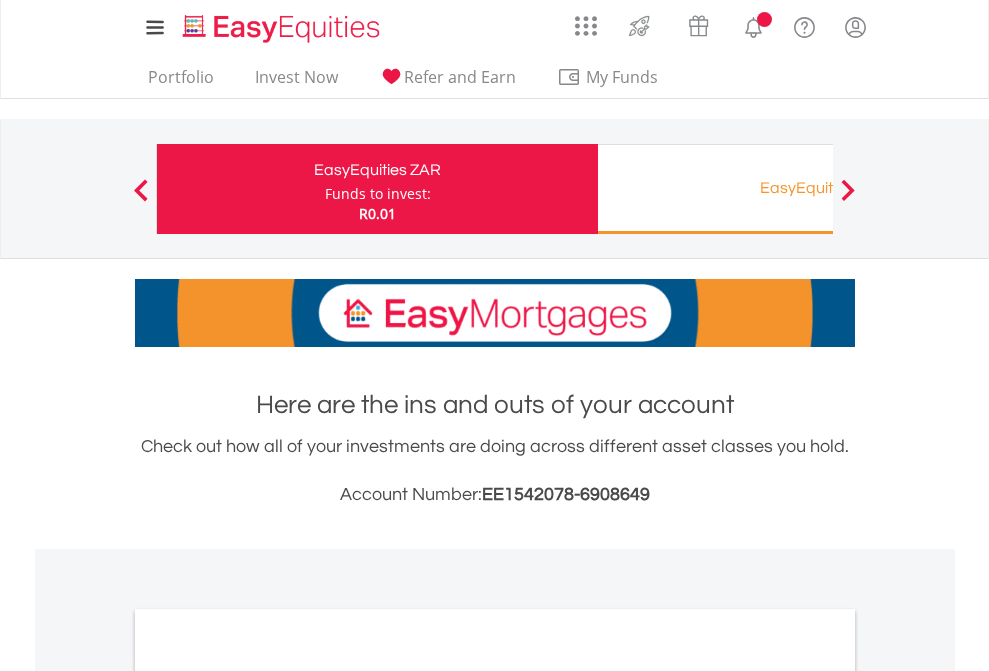 scroll, scrollTop: 1202, scrollLeft: 0, axis: vertical 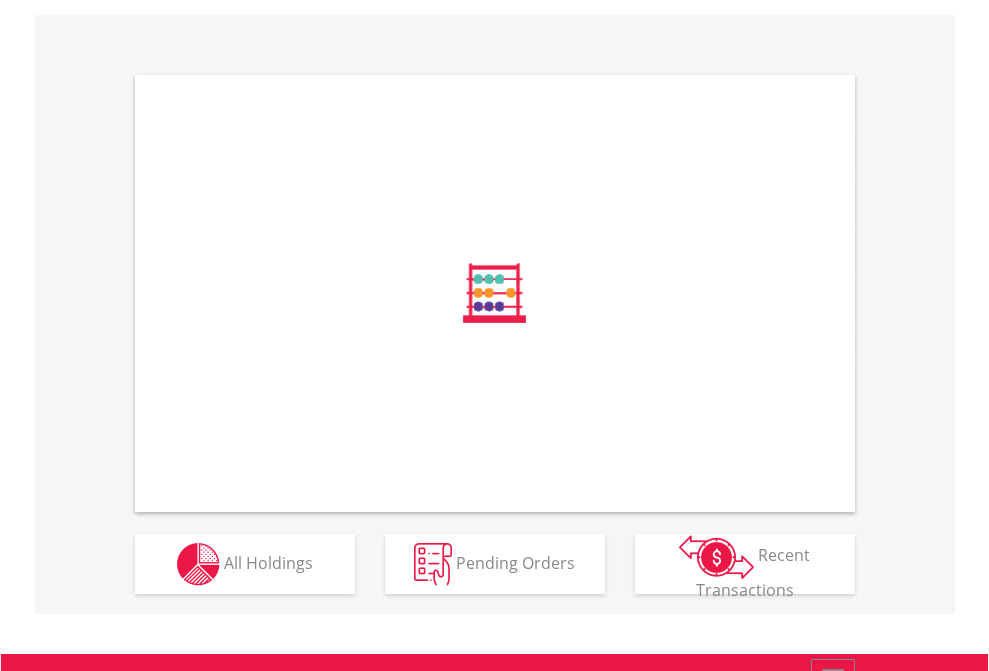 click on "All Holdings" at bounding box center (268, 562) 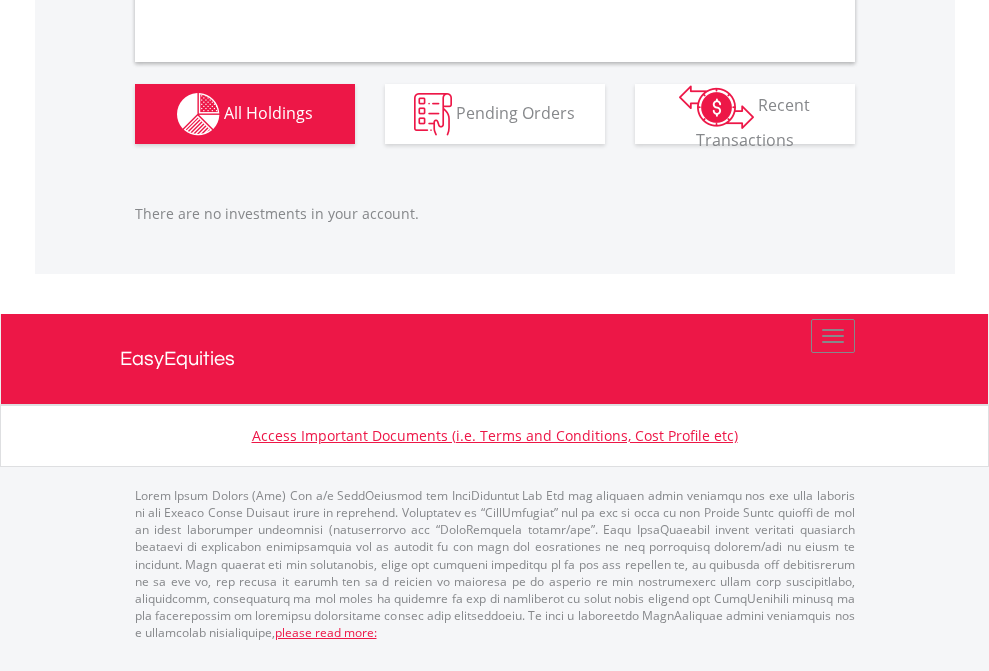 scroll, scrollTop: 1980, scrollLeft: 0, axis: vertical 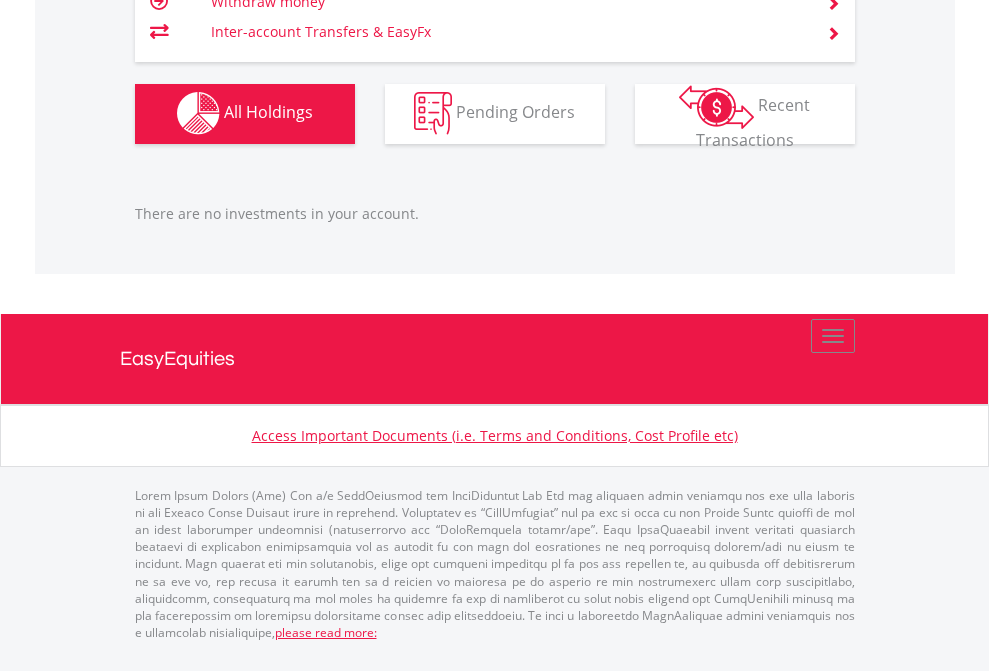 click on "EasyEquities RA" at bounding box center [818, -1142] 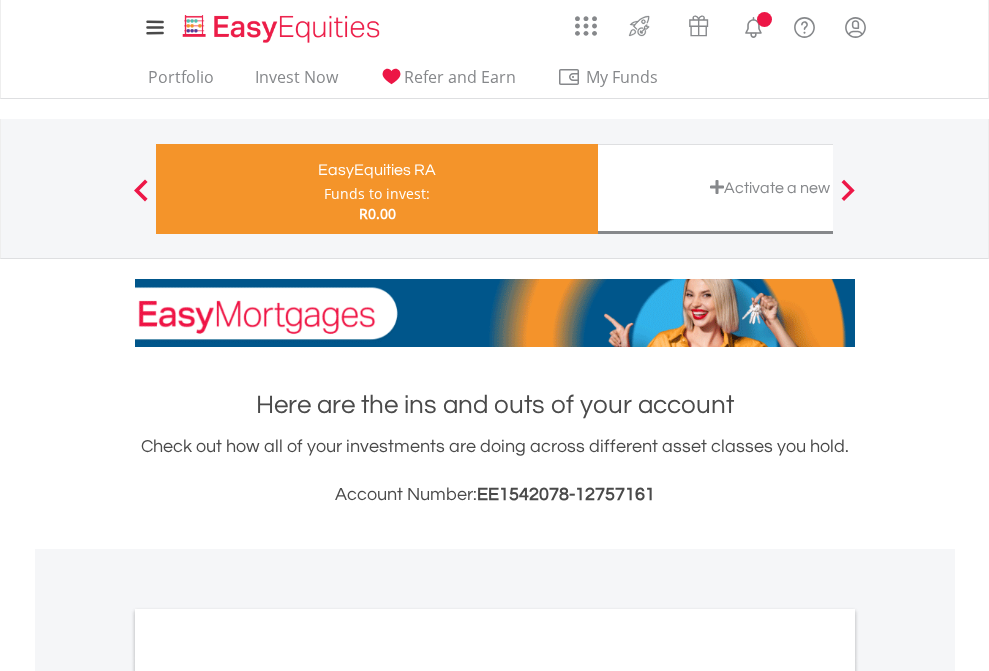 scroll, scrollTop: 0, scrollLeft: 0, axis: both 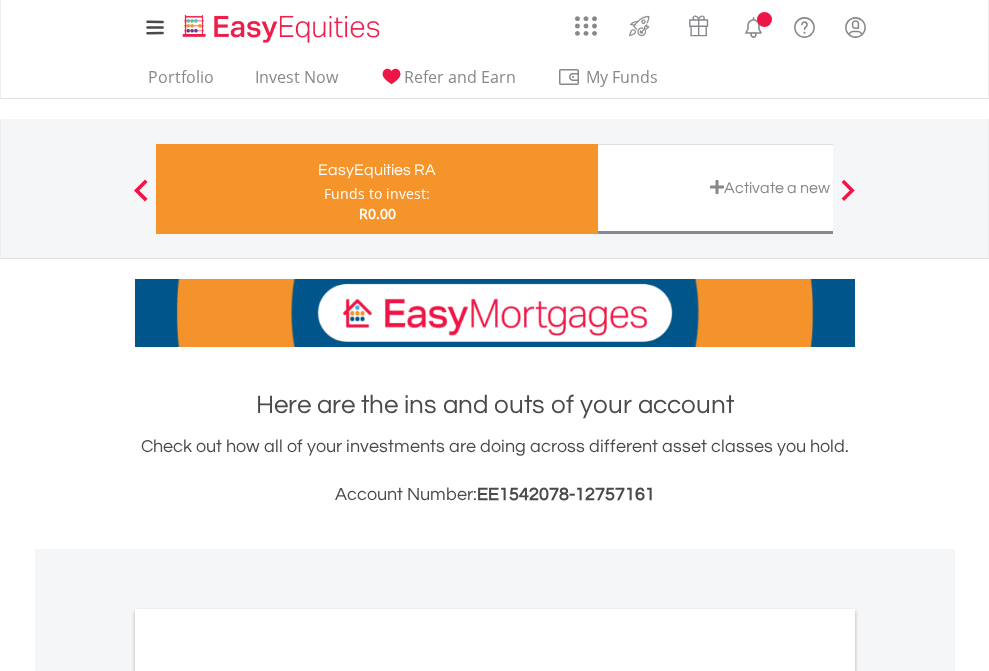 click on "All Holdings" at bounding box center [268, 1066] 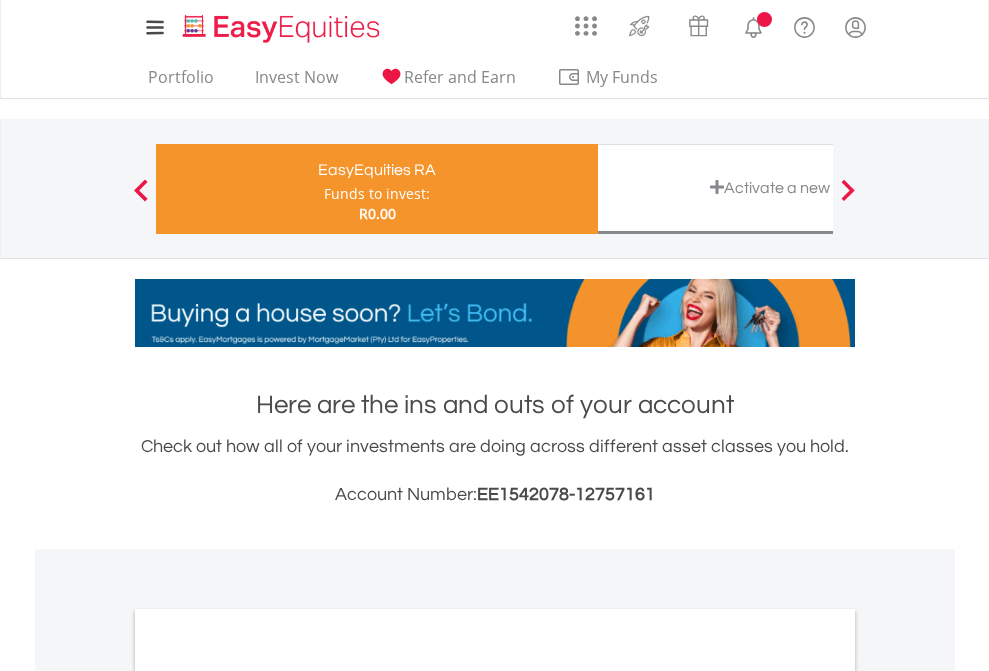 scroll, scrollTop: 1202, scrollLeft: 0, axis: vertical 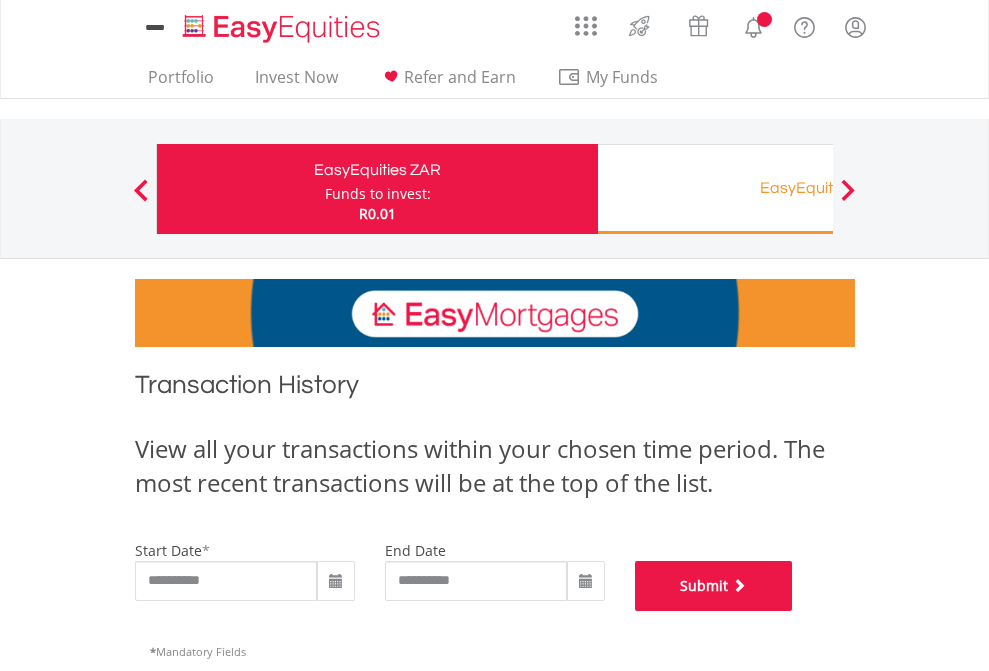 click on "Submit" at bounding box center [714, 586] 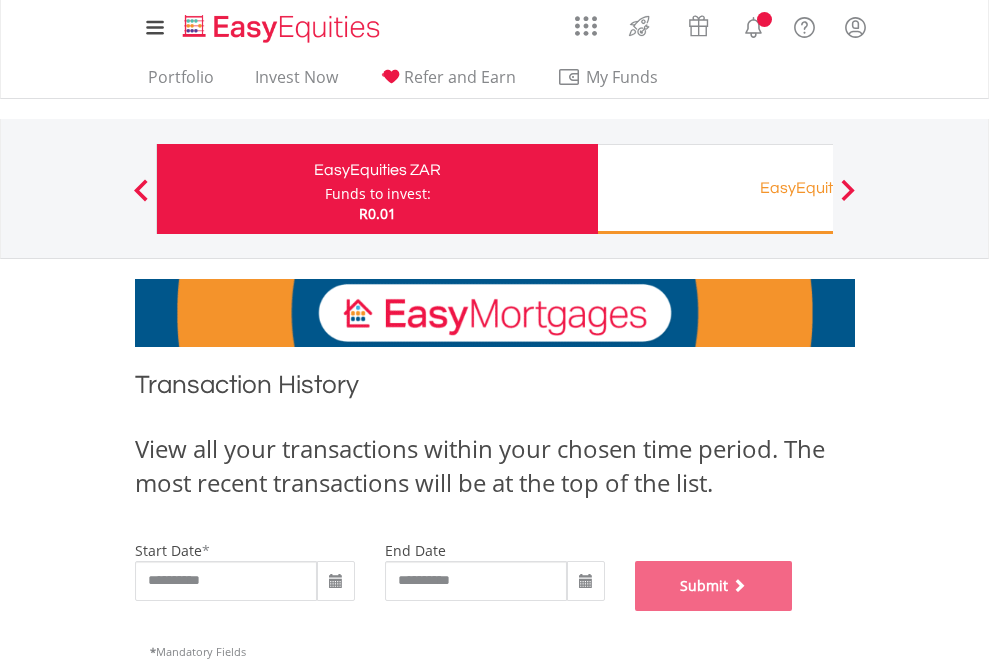 scroll, scrollTop: 811, scrollLeft: 0, axis: vertical 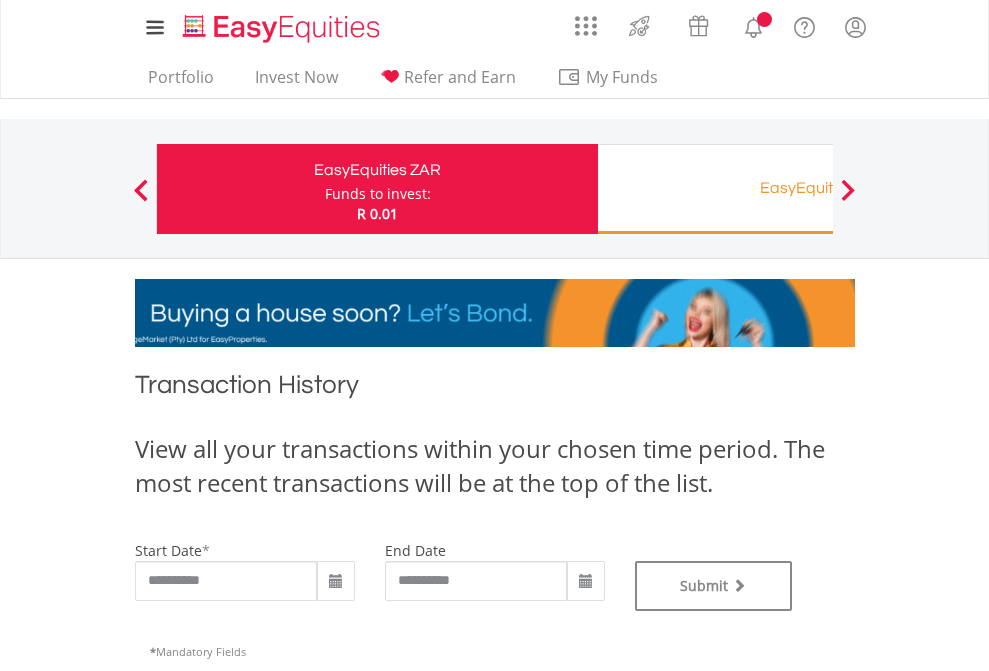 click on "EasyEquities RA" at bounding box center (818, 188) 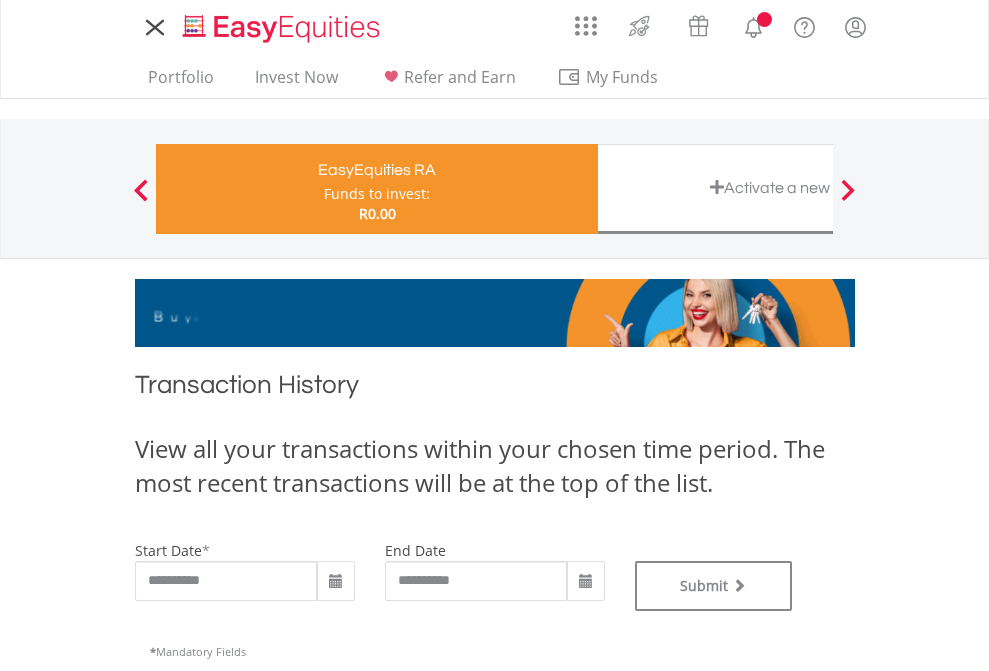 scroll, scrollTop: 0, scrollLeft: 0, axis: both 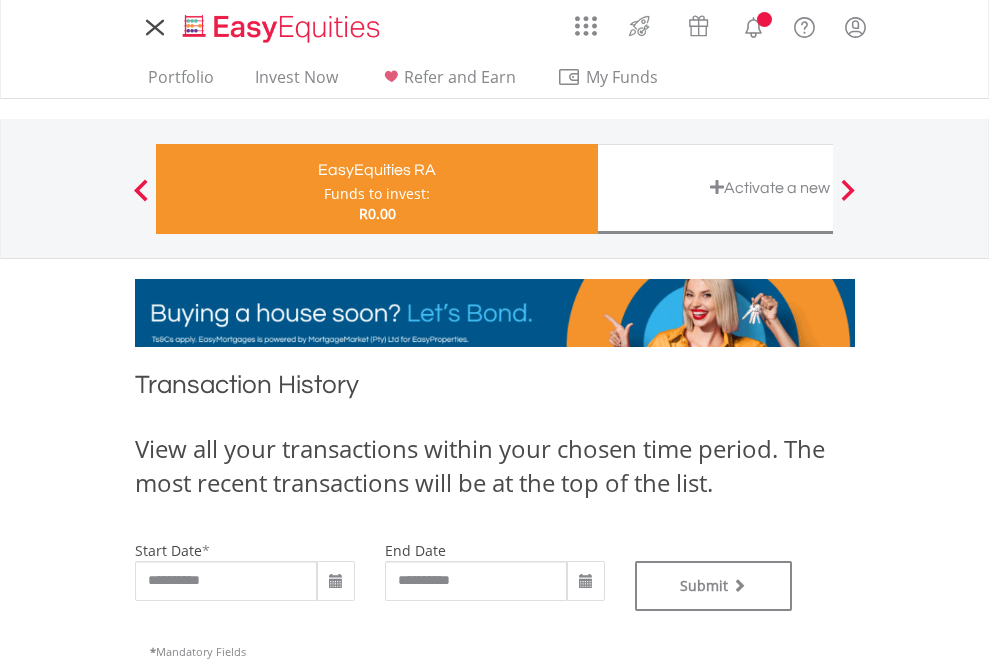type on "**********" 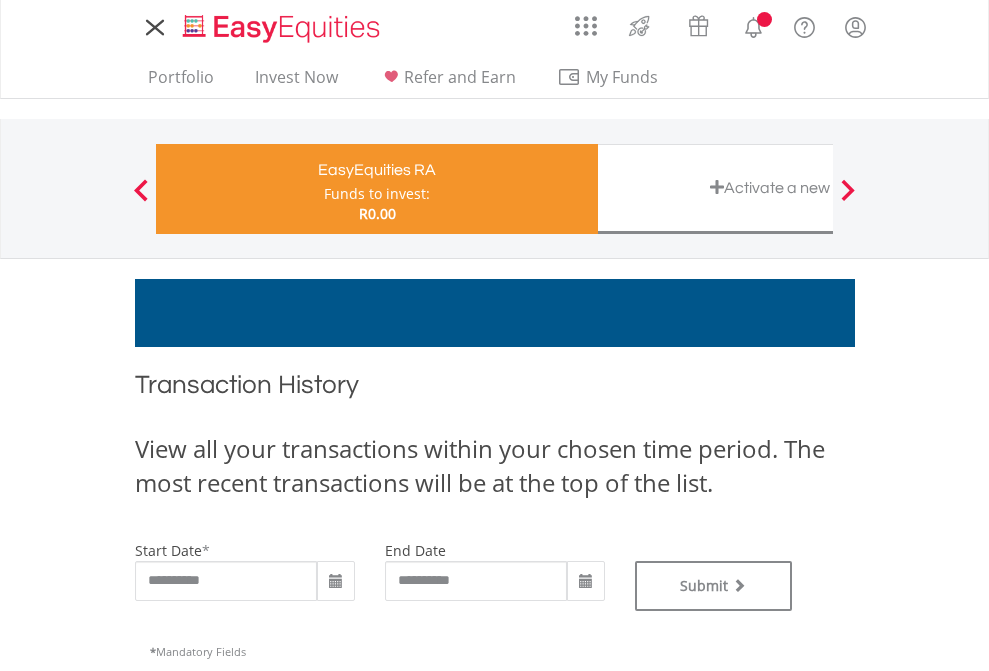 type on "**********" 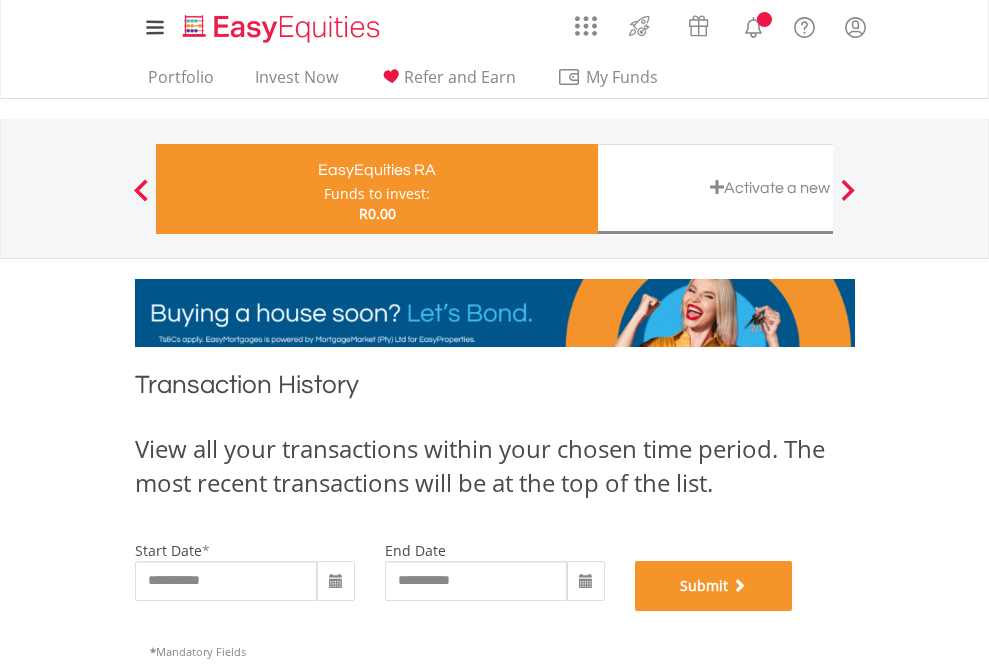 click on "Submit" at bounding box center (714, 586) 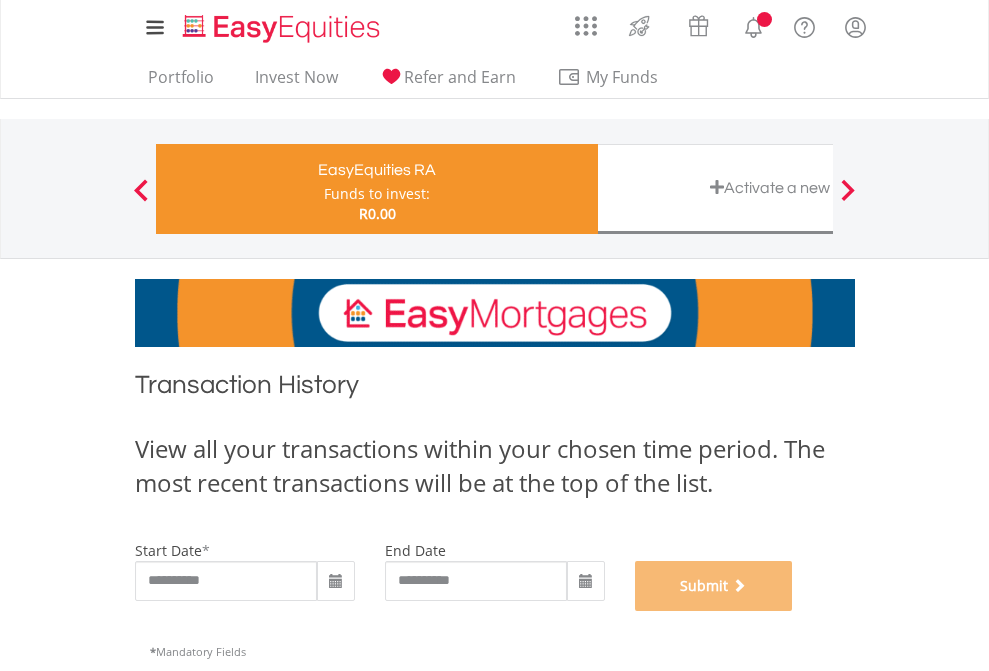 scroll, scrollTop: 811, scrollLeft: 0, axis: vertical 